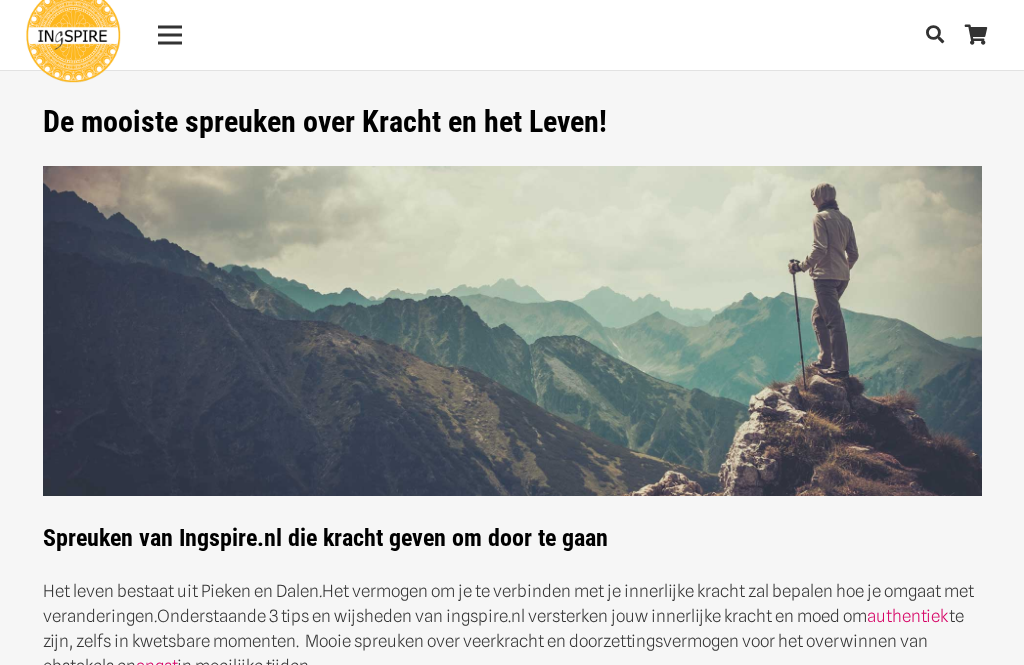 scroll, scrollTop: 0, scrollLeft: 0, axis: both 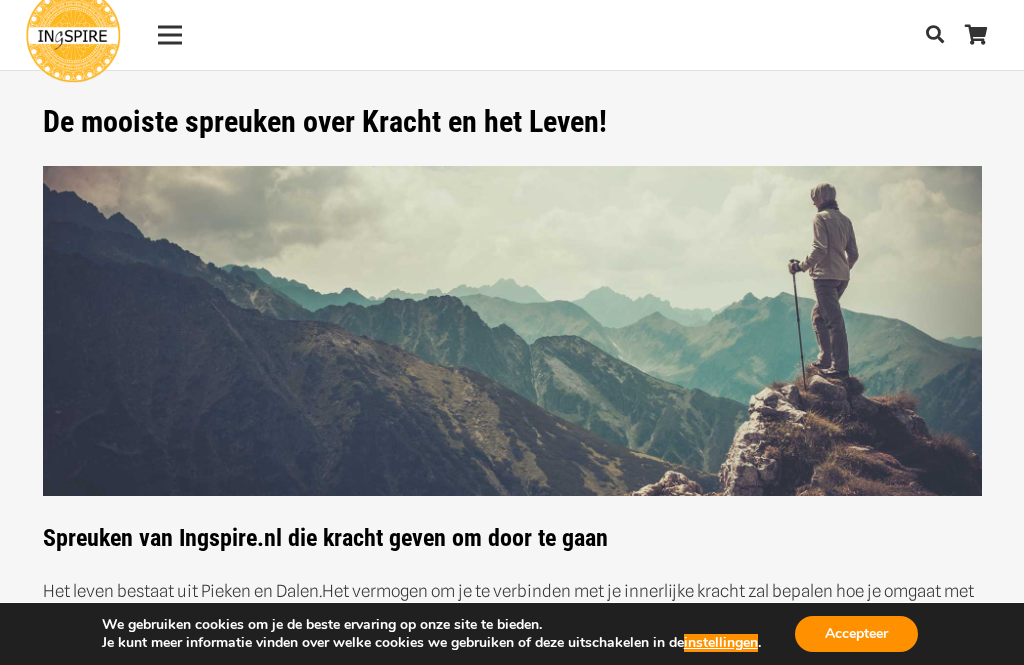 click on "instellingen" at bounding box center [721, 643] 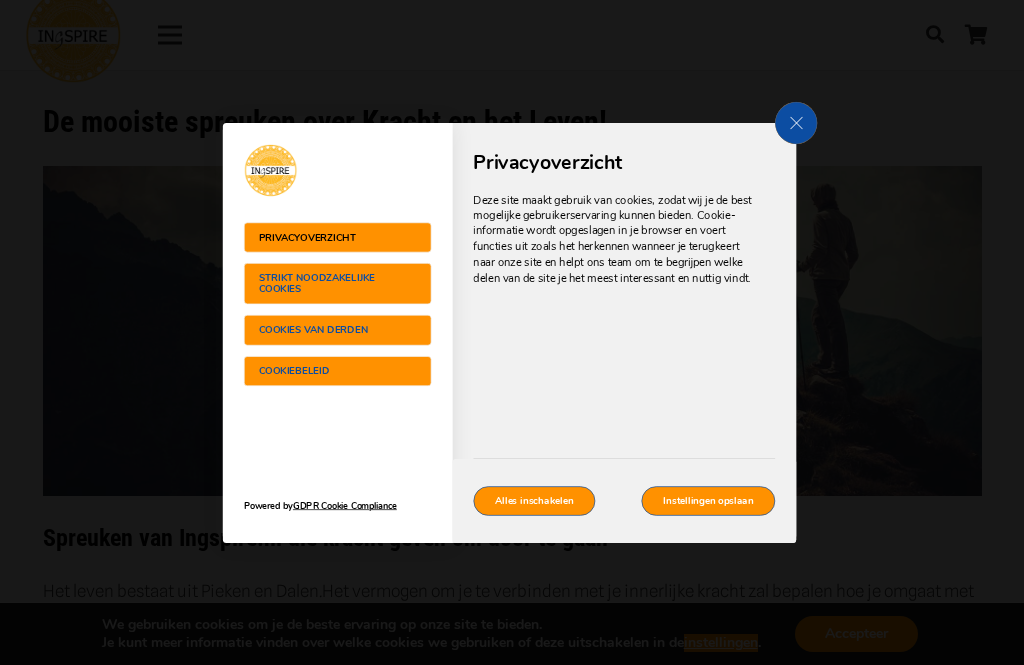 click on "Strikt noodzakelijke cookies" at bounding box center (324, 284) 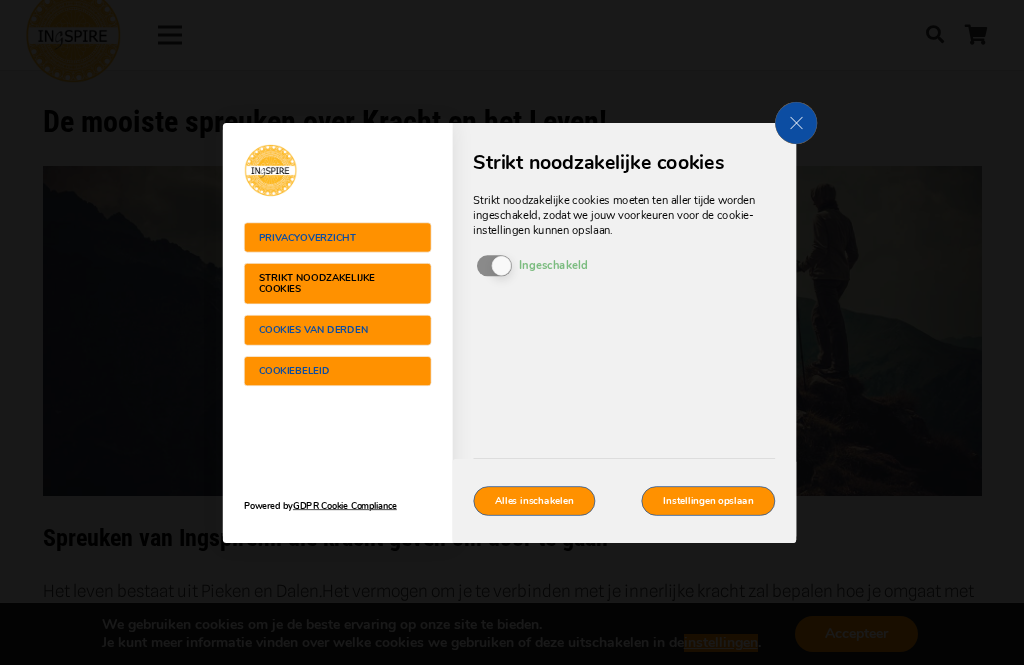 click on "Cookies van derden" at bounding box center [324, 329] 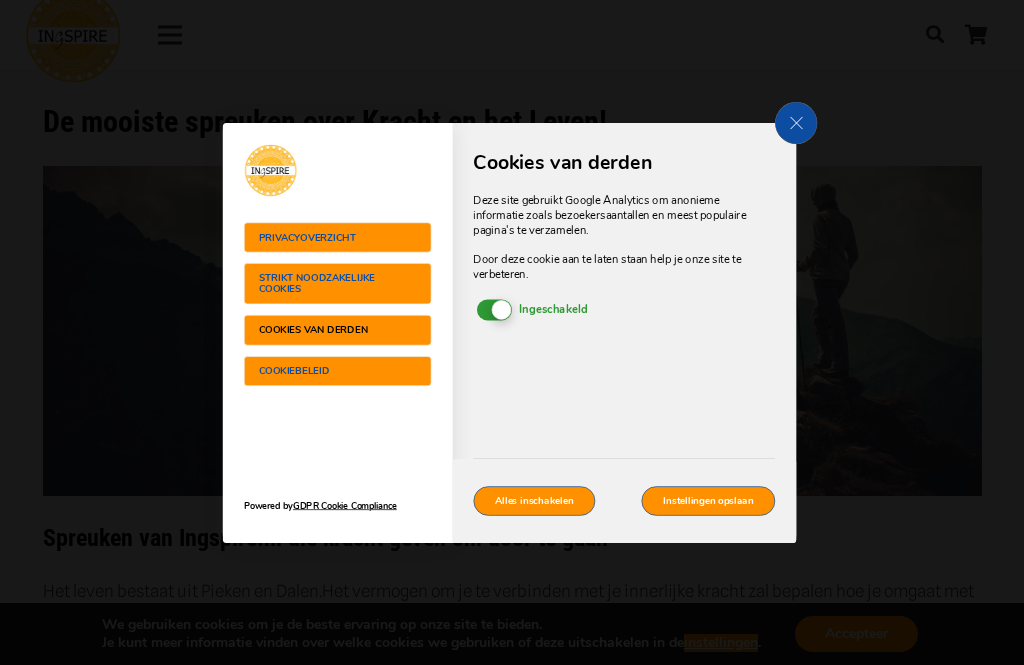 click on "Ingeschakeld
Uitgeschakeld" at bounding box center [494, 309] 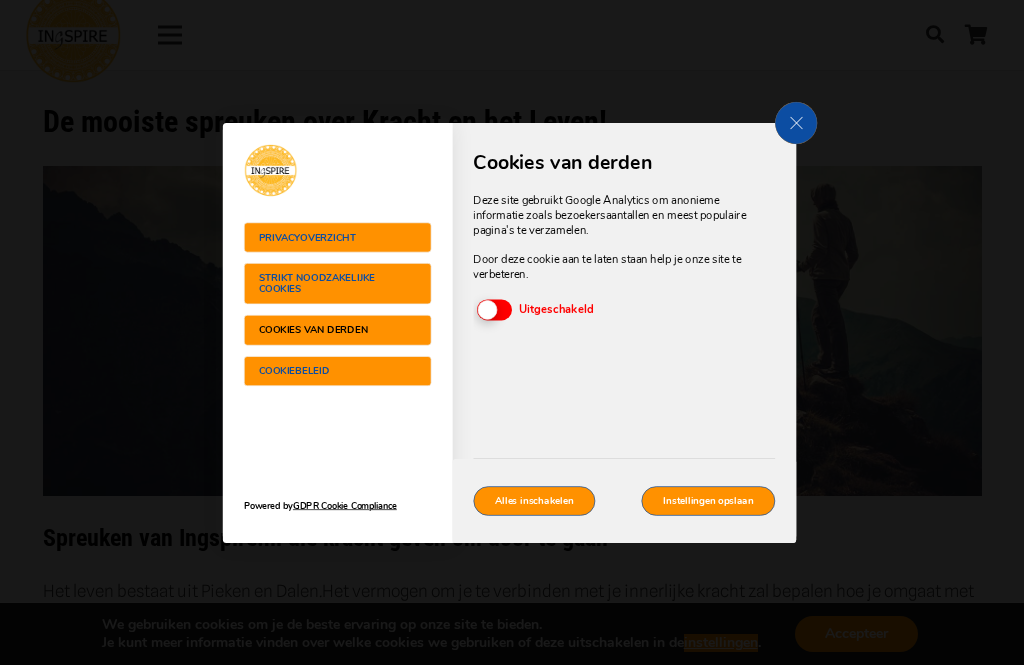 click on "Cookiebeleid" at bounding box center (337, 370) 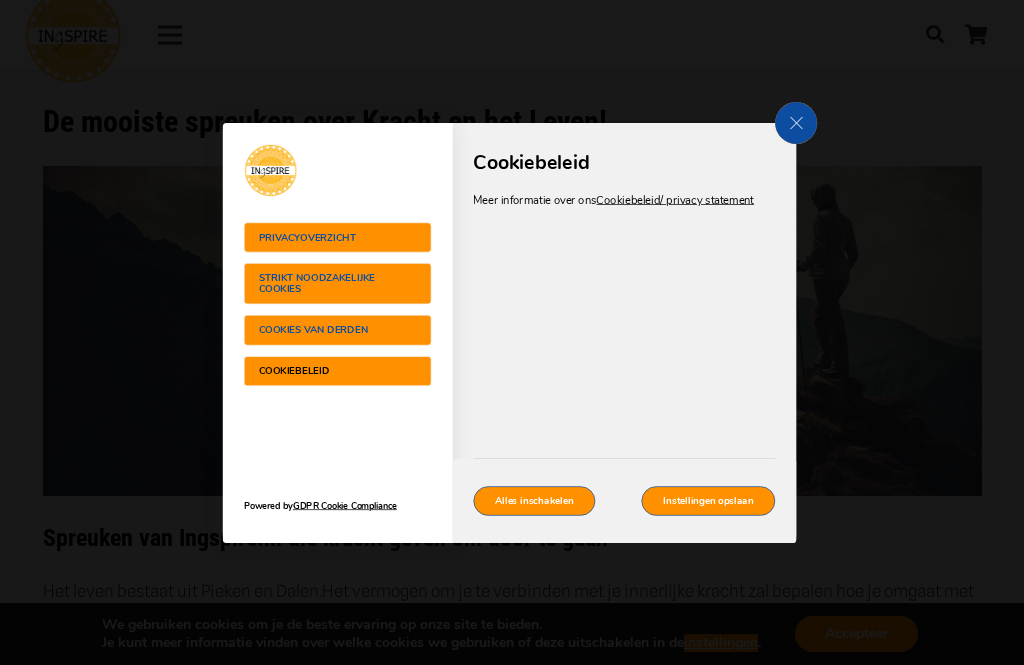 click on "Cookiebeleid" at bounding box center [337, 370] 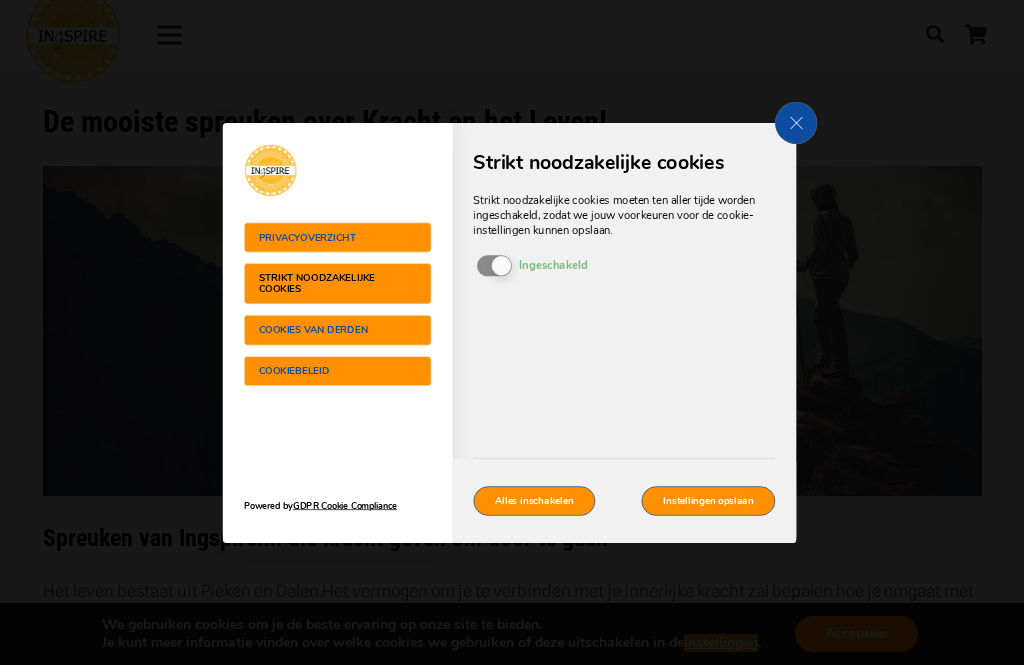 click on "Strikt noodzakelijke cookies moeten ten aller tijde worden ingeschakeld, zodat we jouw voorkeuren voor de cookie-instellingen kunnen opslaan.
In-/uitschakelen cookies
Ingeschakeld
Uitgeschakeld
Als je deze cookie uitschakelt, kunnen we jouw voorkeuren niet opslaan . Dit betekent dat elke keer dat je deze site bezoekt het nodig is om cookies weer in te schakelen of uit te schakelen." at bounding box center (625, 249) 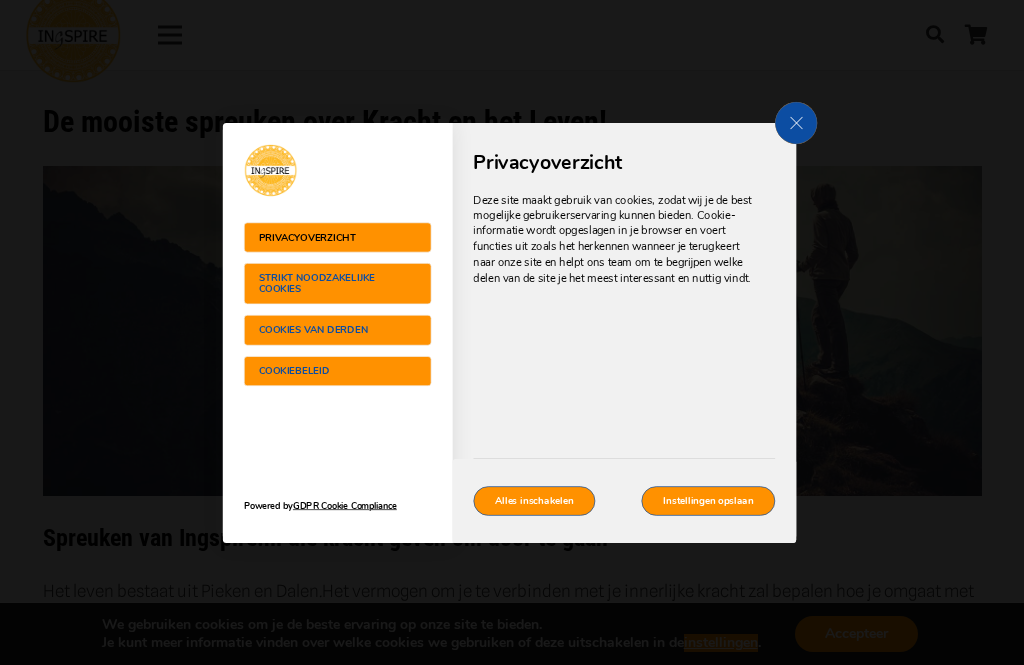 click on "Instellingen opslaan" at bounding box center [709, 500] 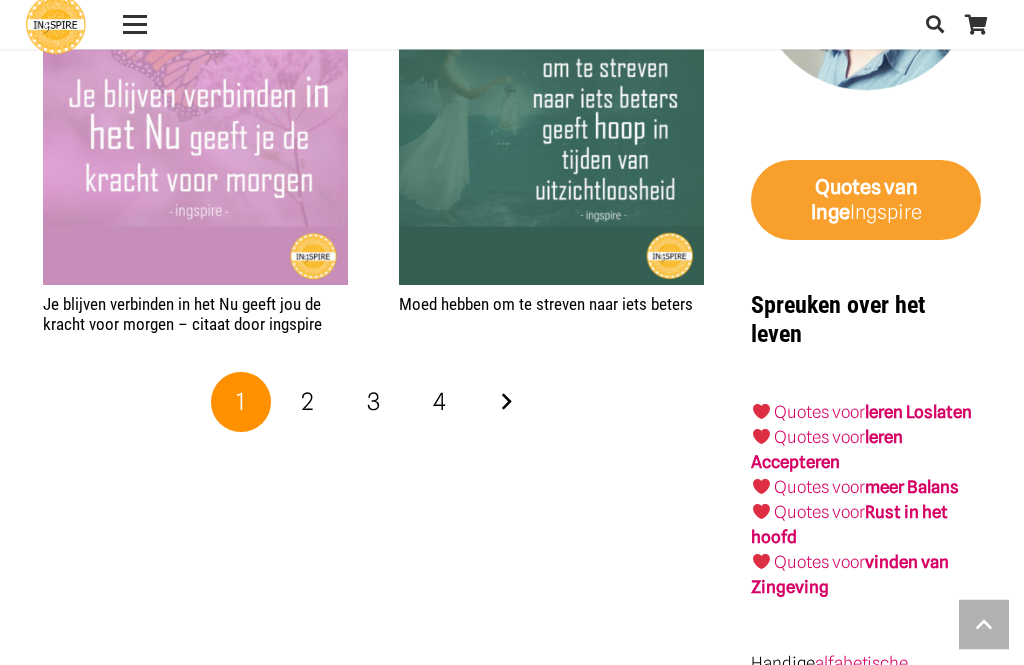scroll, scrollTop: 3477, scrollLeft: 0, axis: vertical 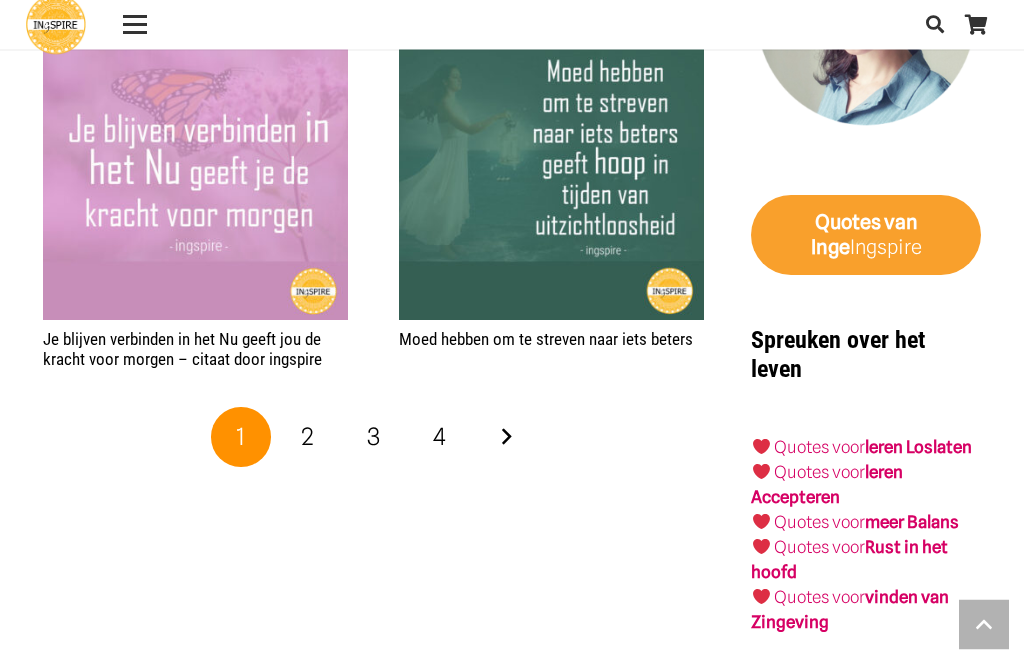 click on "Volgende" at bounding box center [506, 438] 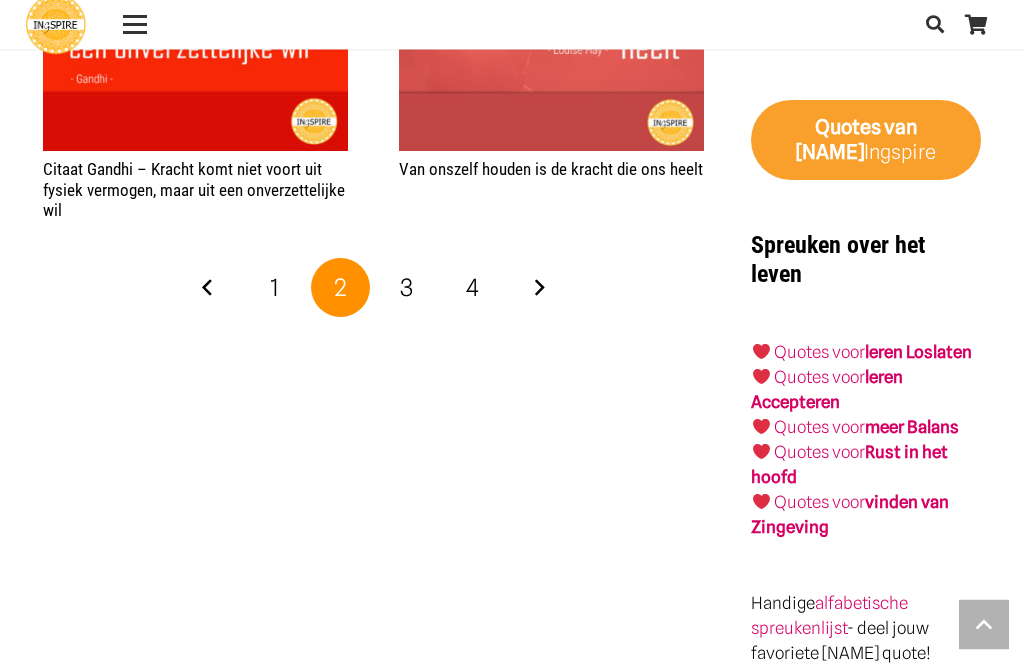 scroll, scrollTop: 3575, scrollLeft: 0, axis: vertical 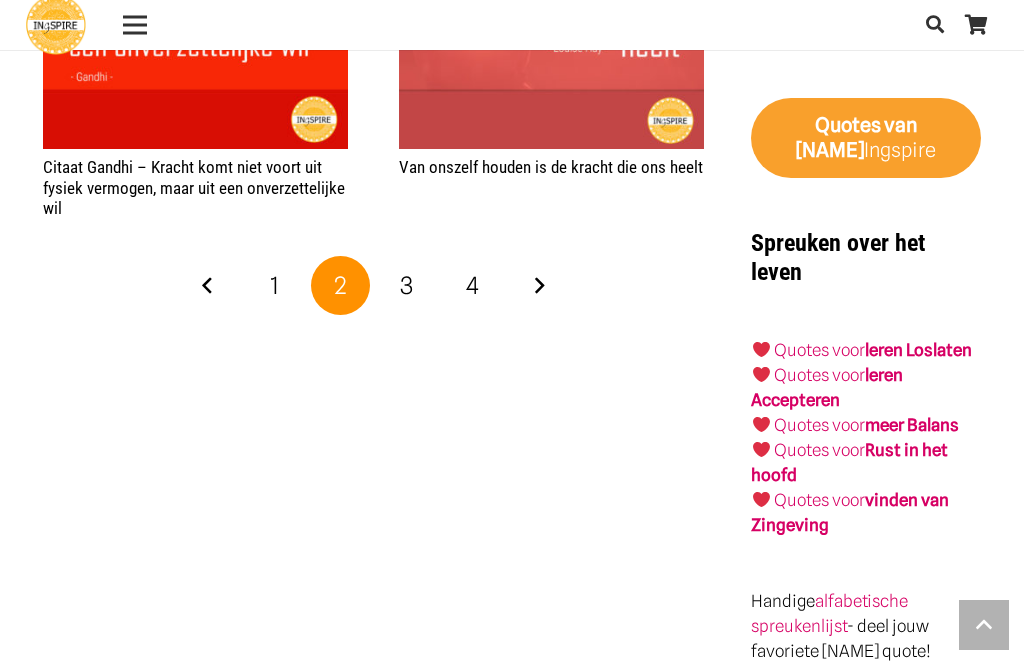 click on "Volgende" at bounding box center (539, 286) 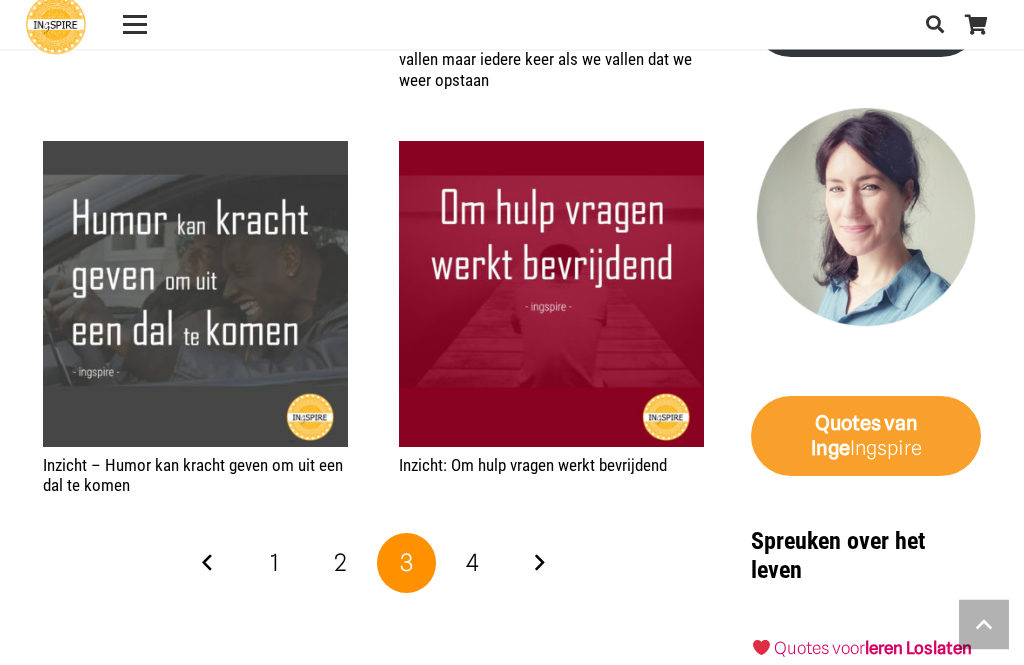 scroll, scrollTop: 3352, scrollLeft: 0, axis: vertical 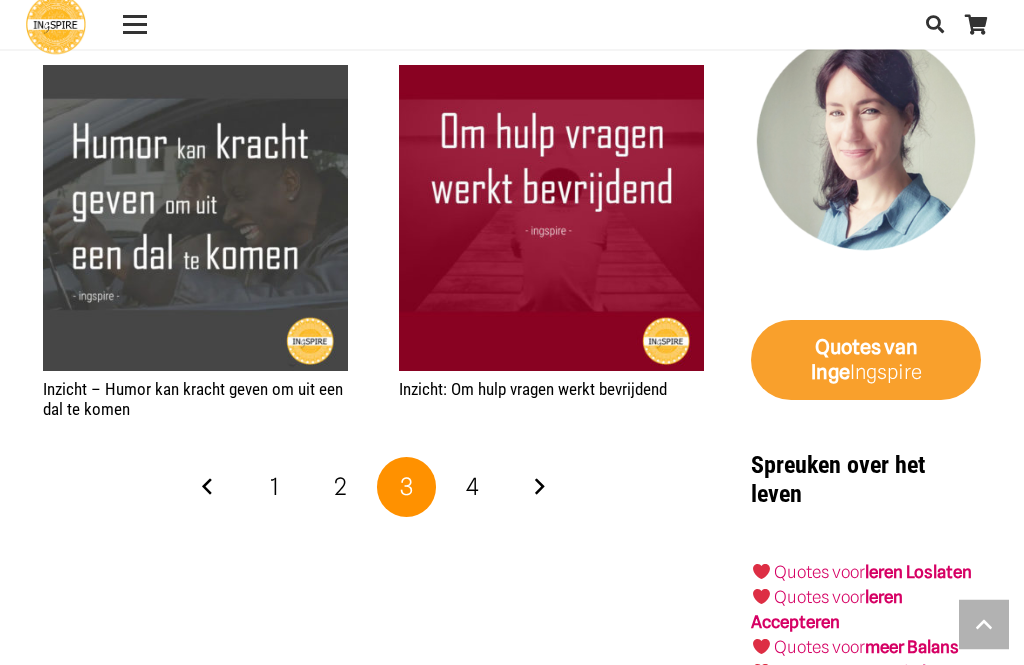 click on "Volgende" at bounding box center (539, 488) 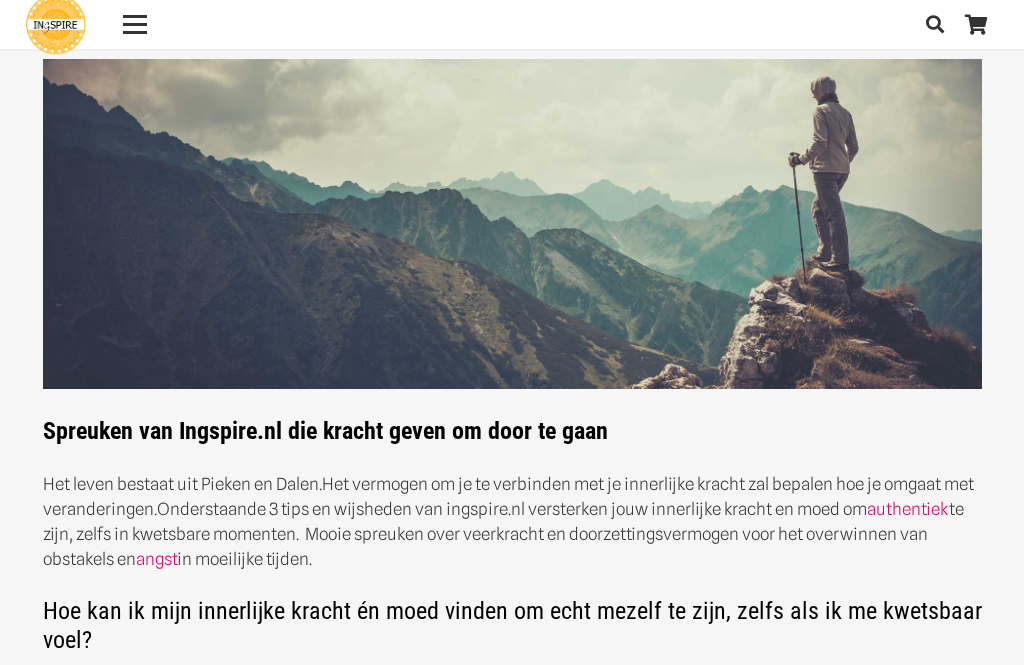 scroll, scrollTop: 0, scrollLeft: 0, axis: both 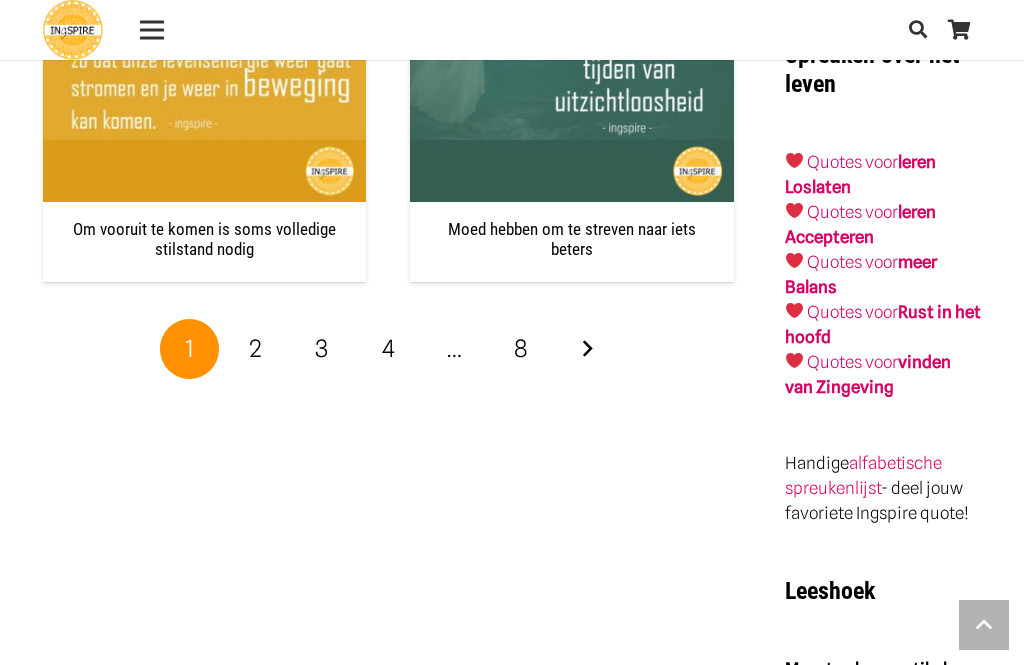click on "Volgende" at bounding box center [587, 349] 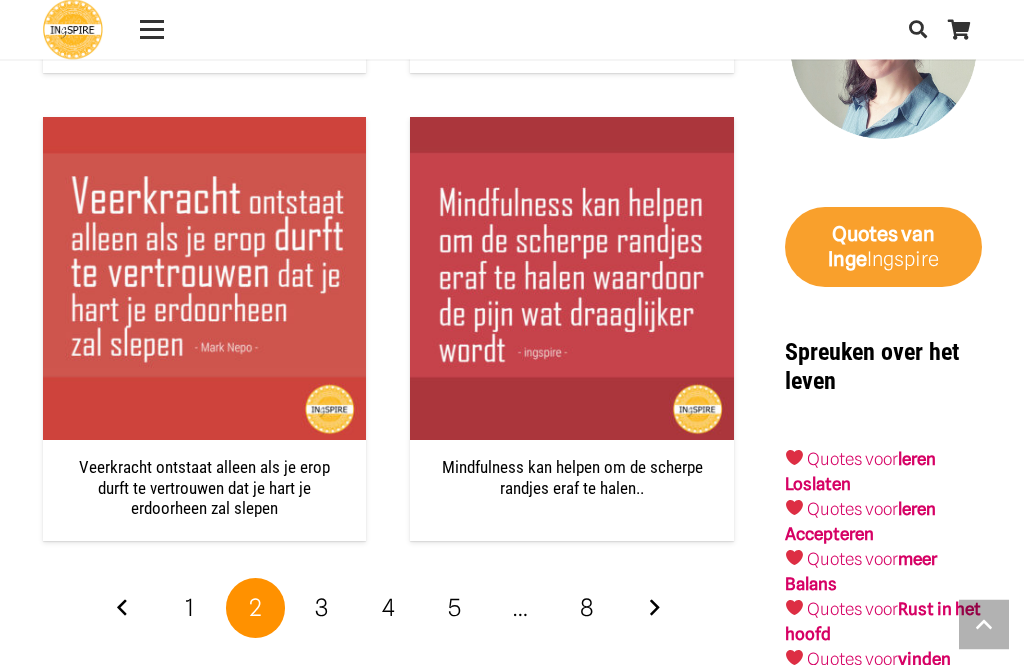 scroll, scrollTop: 3696, scrollLeft: 0, axis: vertical 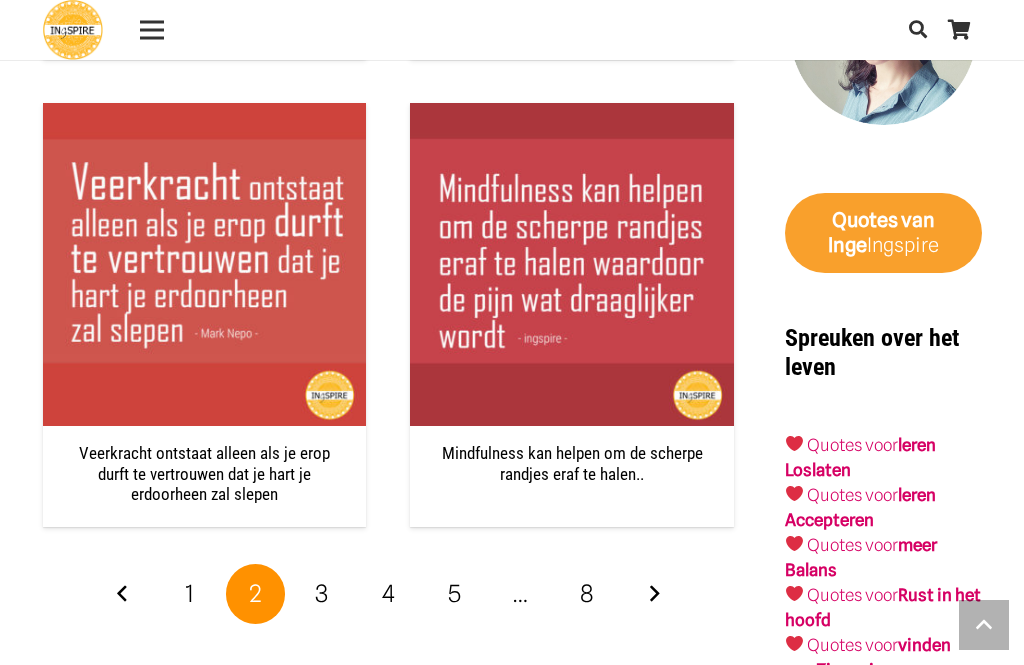 click on "Volgende" at bounding box center [654, 594] 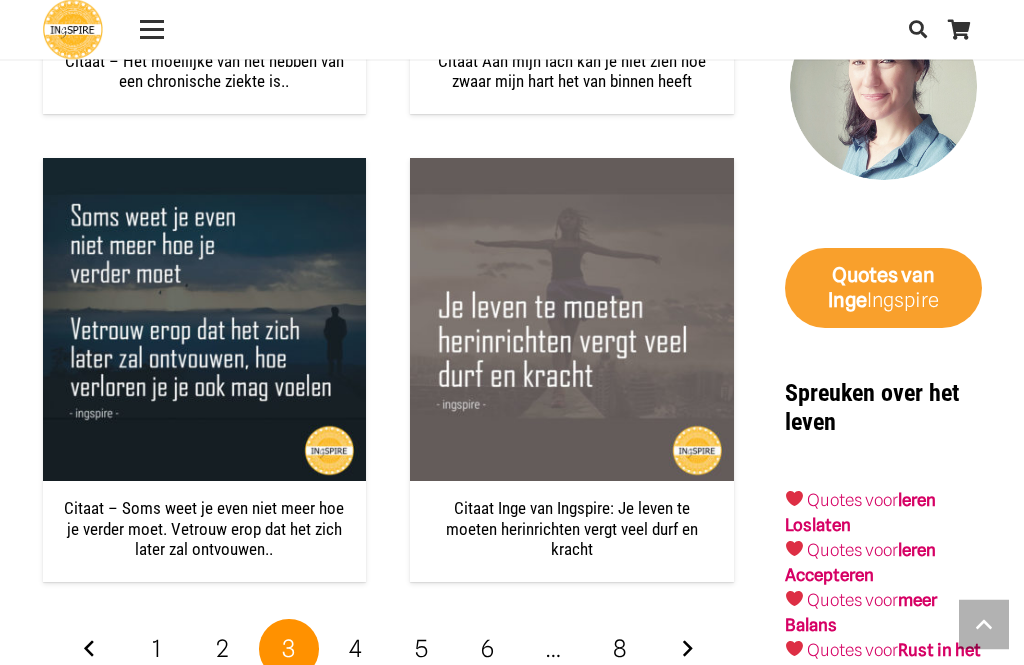 scroll, scrollTop: 3642, scrollLeft: 0, axis: vertical 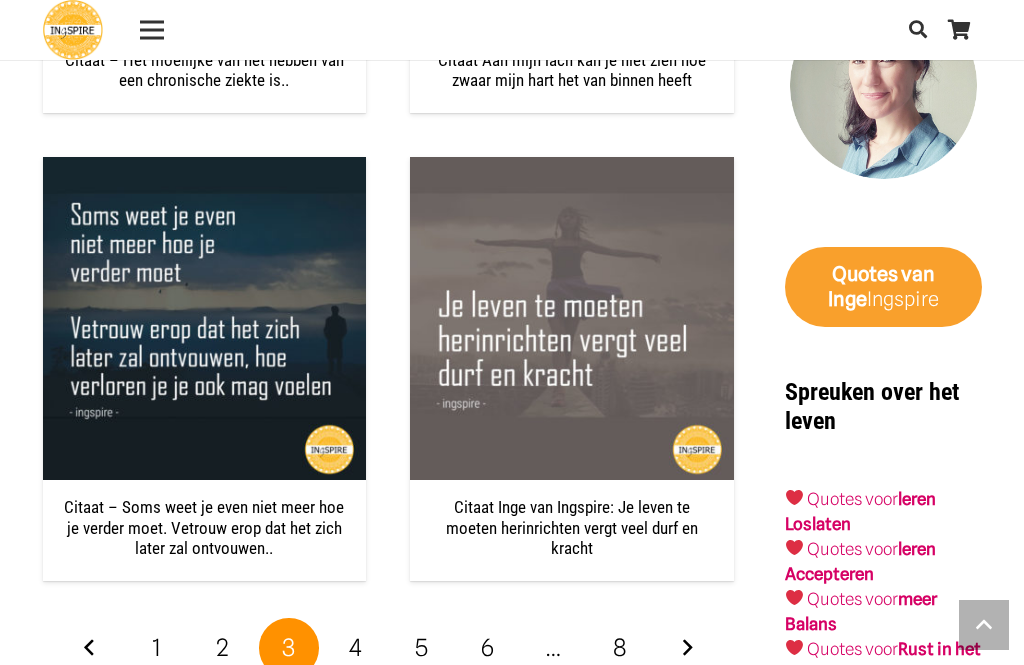 click on "Volgende" at bounding box center (687, 648) 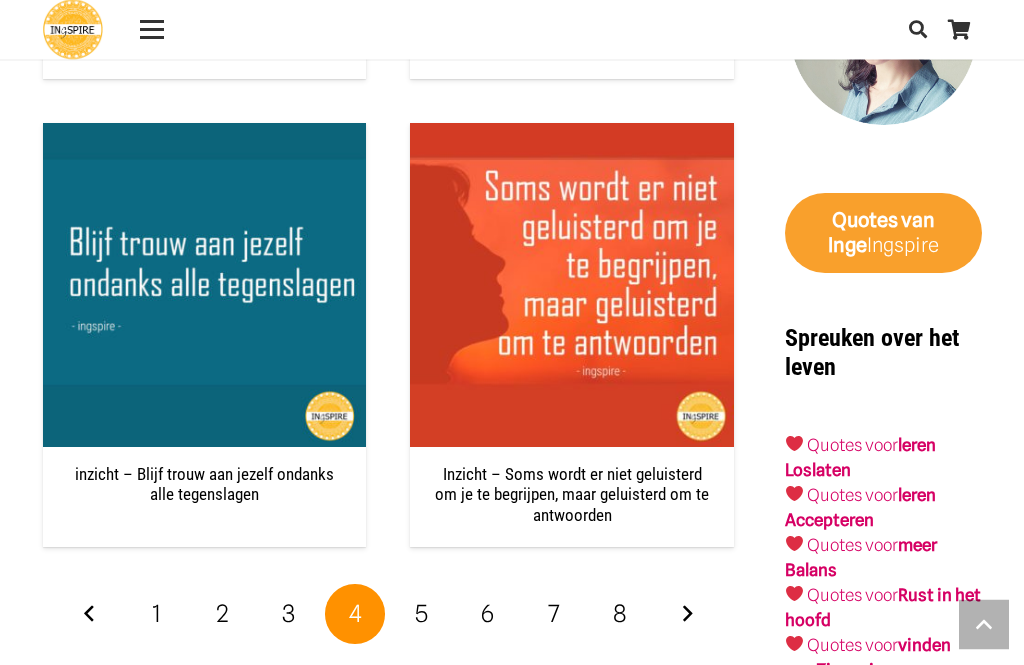 scroll, scrollTop: 3696, scrollLeft: 0, axis: vertical 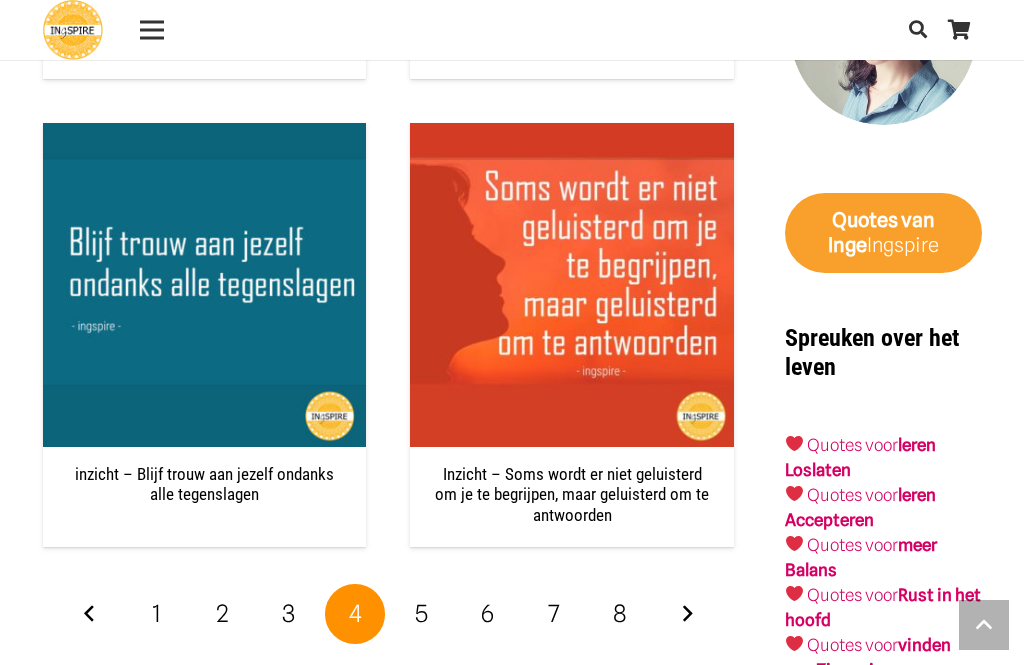 click on "Volgende" at bounding box center (687, 614) 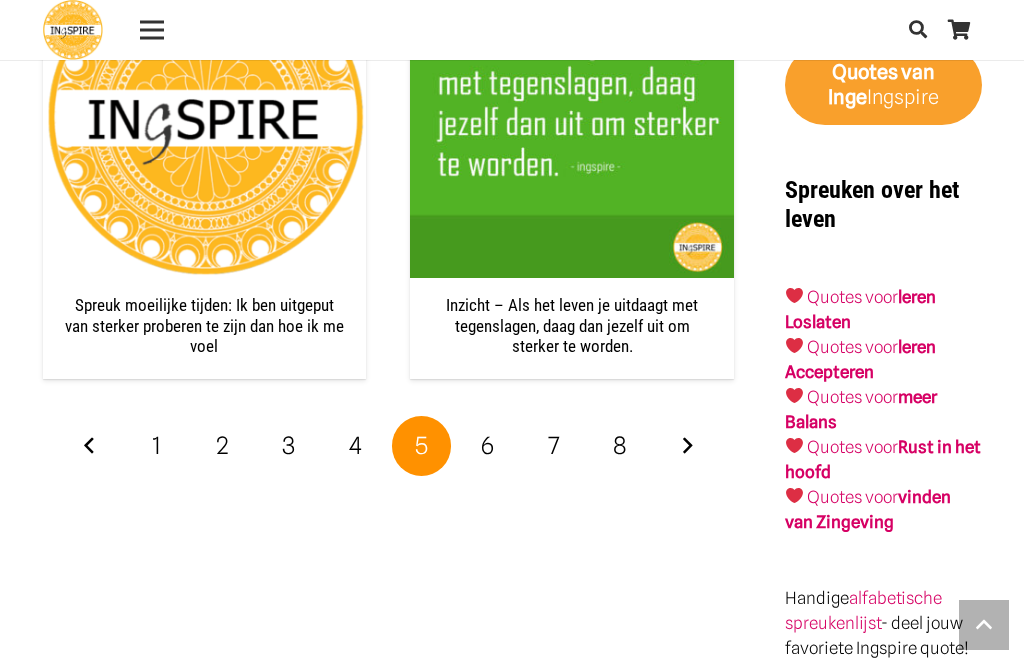 scroll, scrollTop: 3854, scrollLeft: 0, axis: vertical 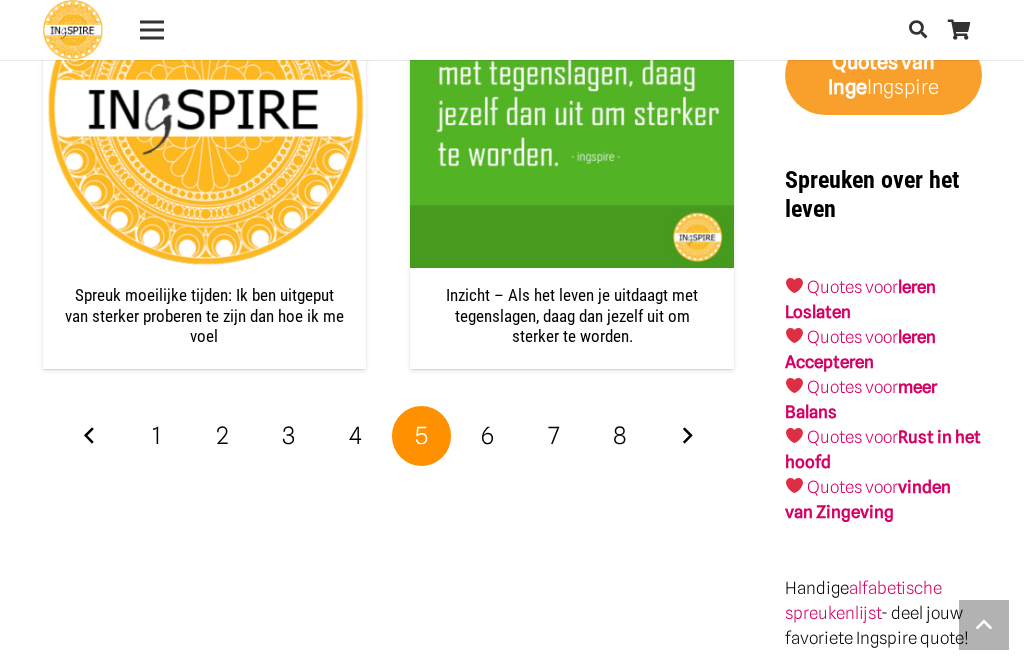 click on "Volgende" at bounding box center [687, 436] 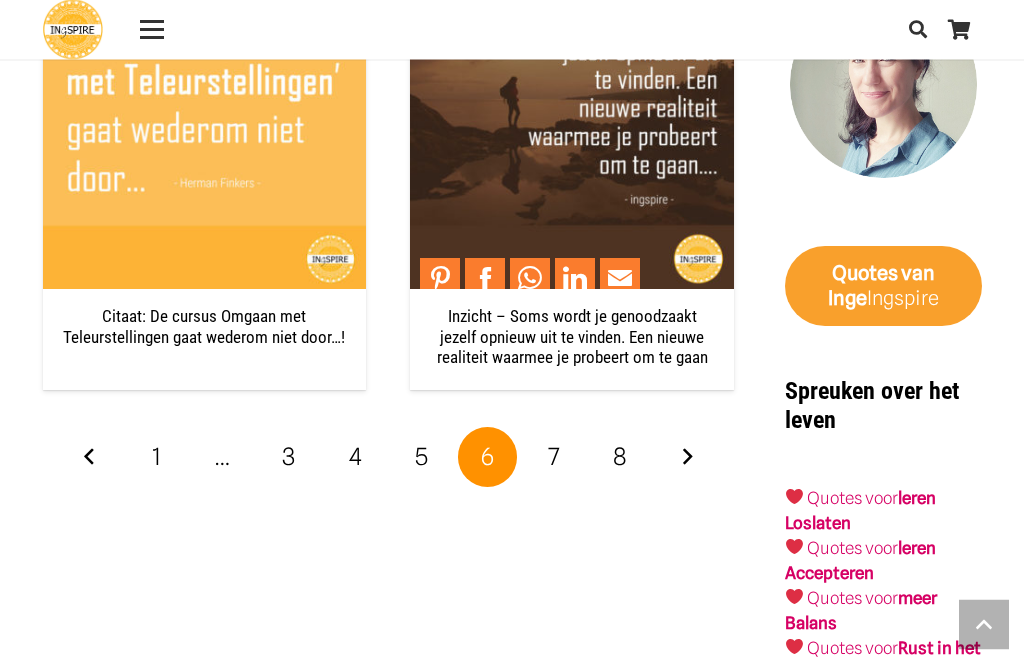 scroll, scrollTop: 3643, scrollLeft: 0, axis: vertical 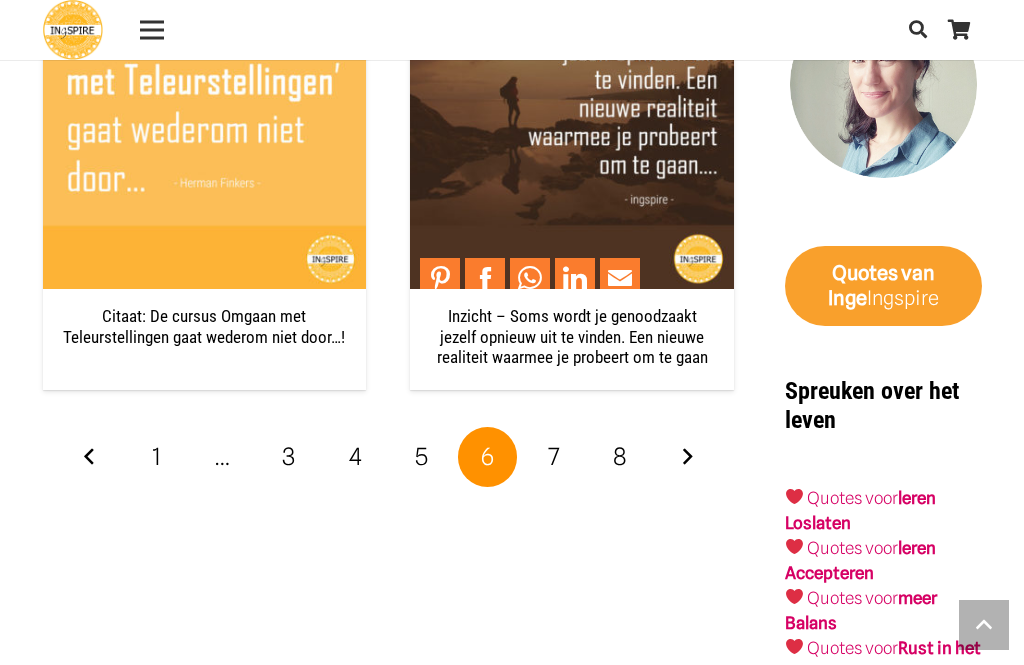 click on "Volgende" at bounding box center (687, 457) 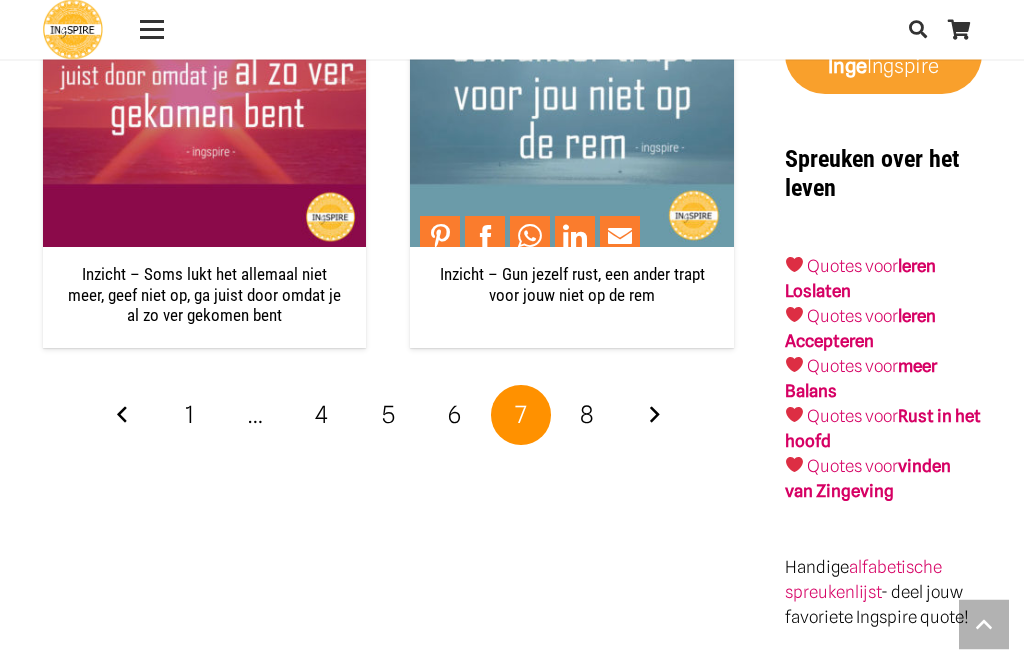 scroll, scrollTop: 3875, scrollLeft: 0, axis: vertical 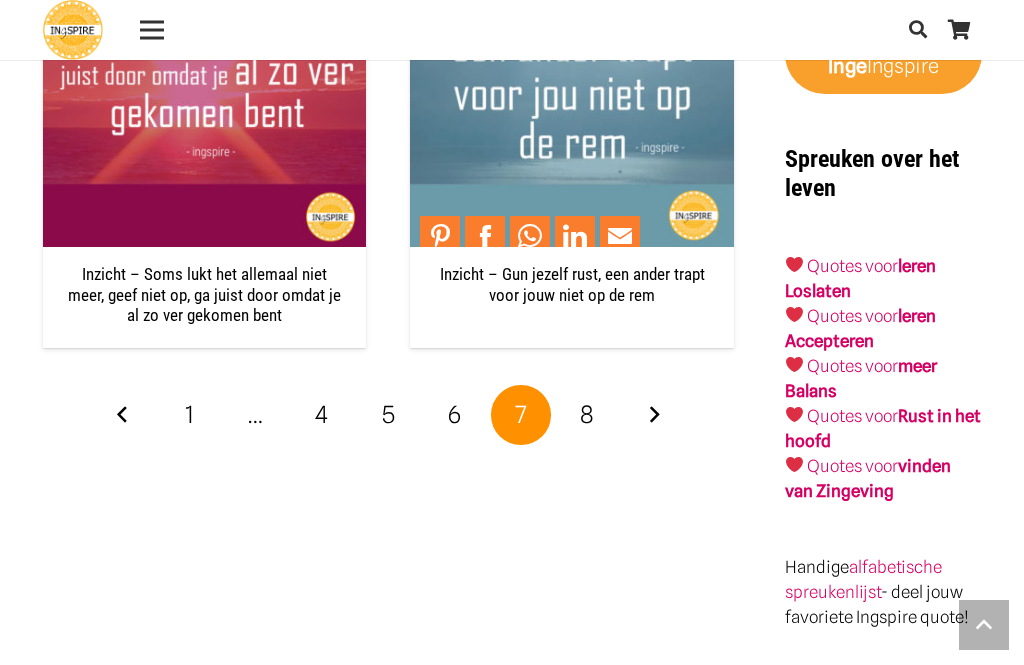 click on "Volgende" at bounding box center [654, 415] 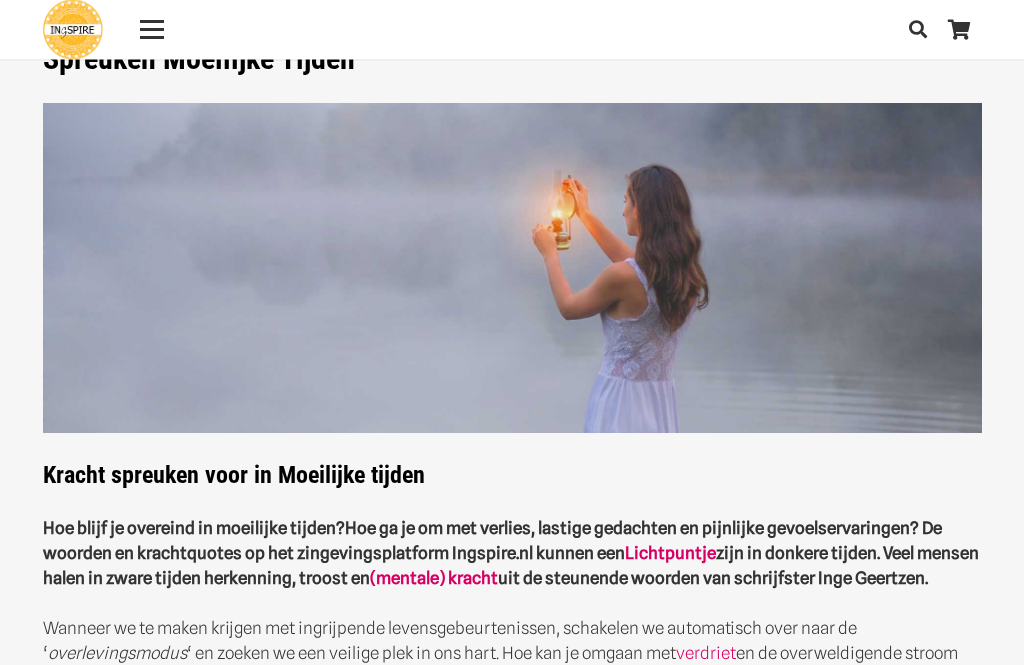 scroll, scrollTop: 55, scrollLeft: 0, axis: vertical 